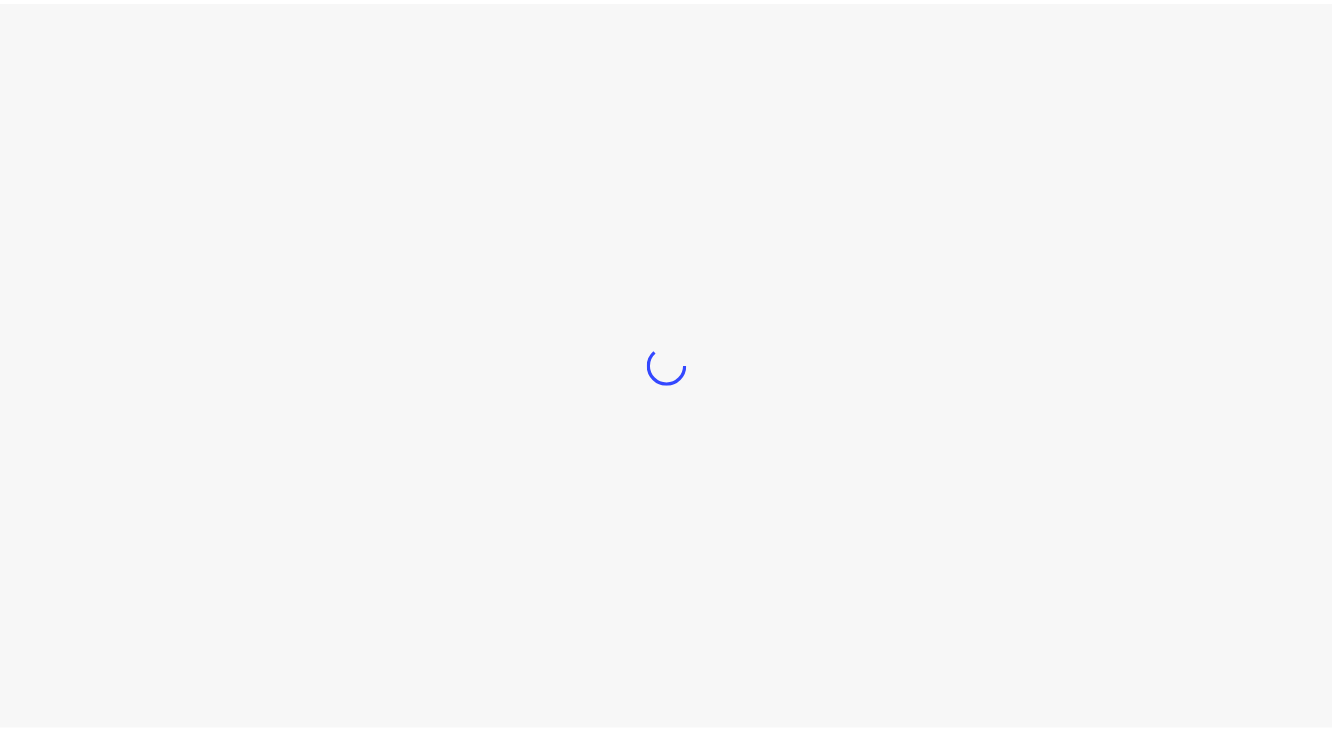 scroll, scrollTop: 0, scrollLeft: 0, axis: both 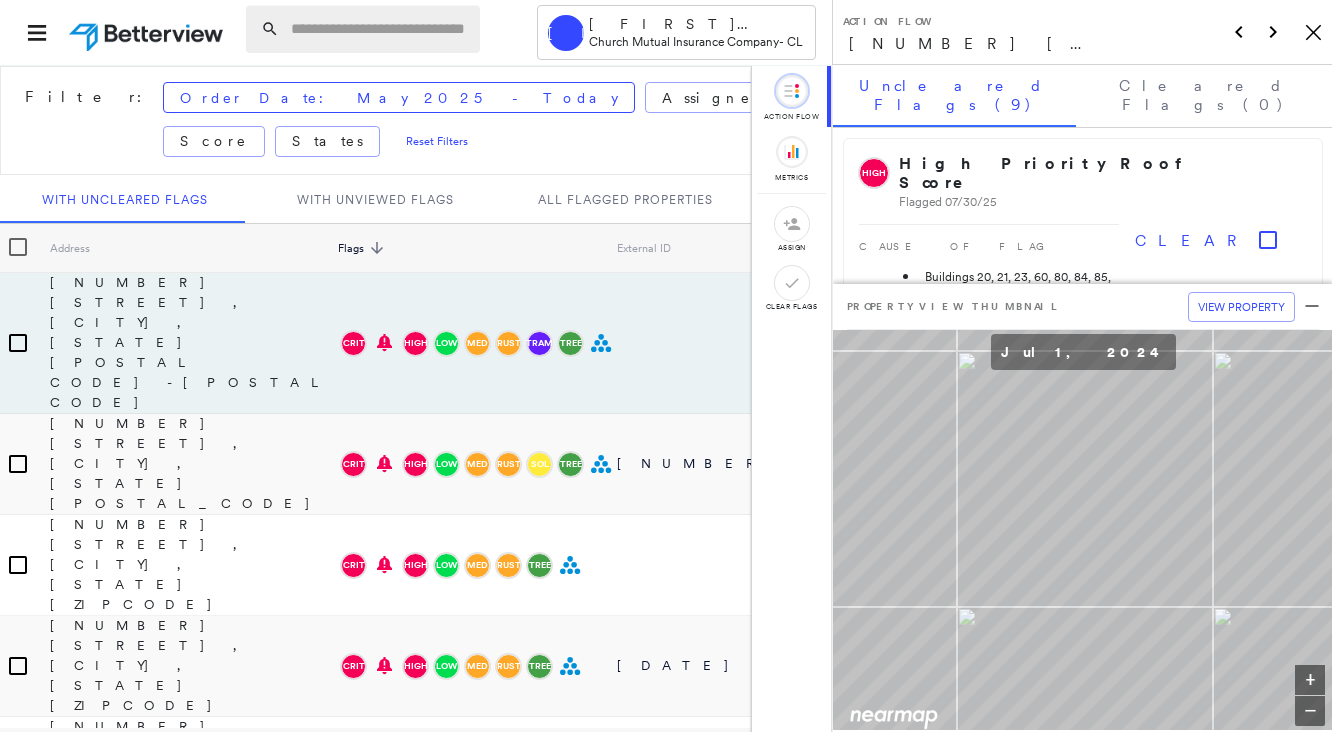 click at bounding box center [379, 29] 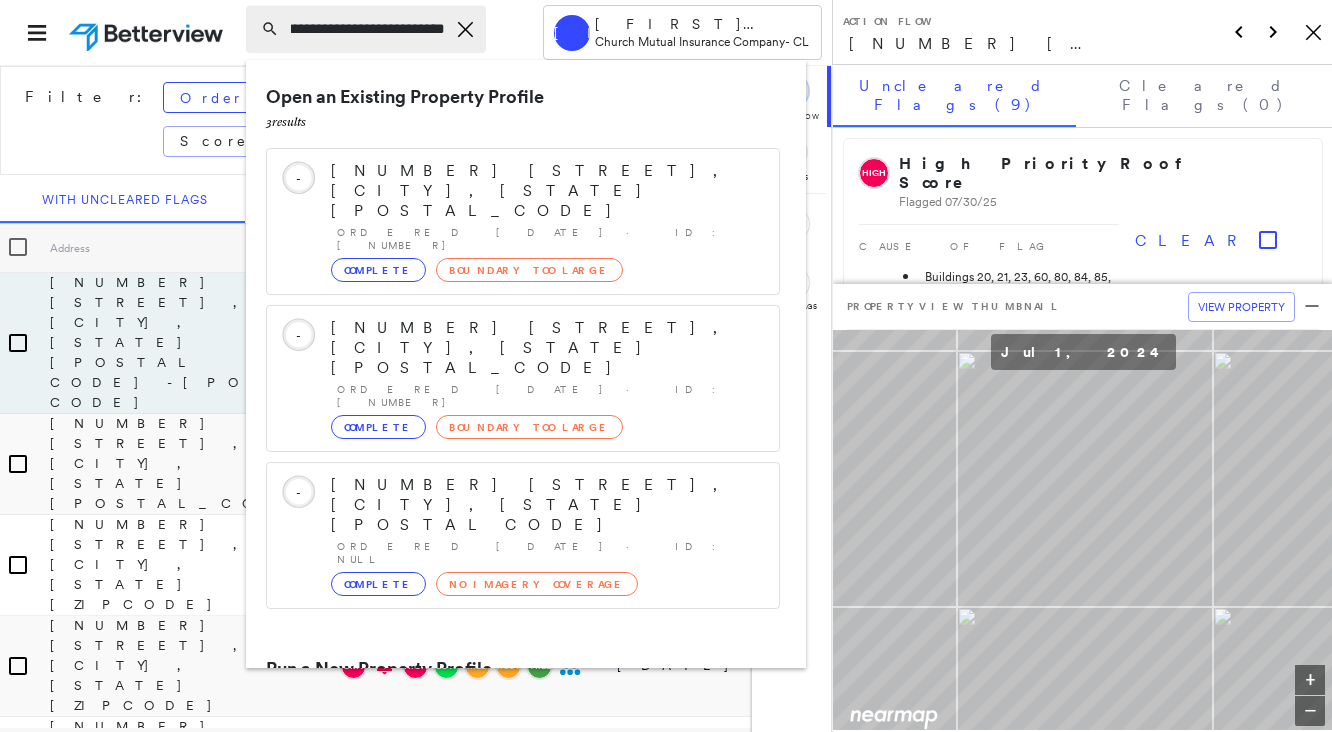 scroll, scrollTop: 0, scrollLeft: 68, axis: horizontal 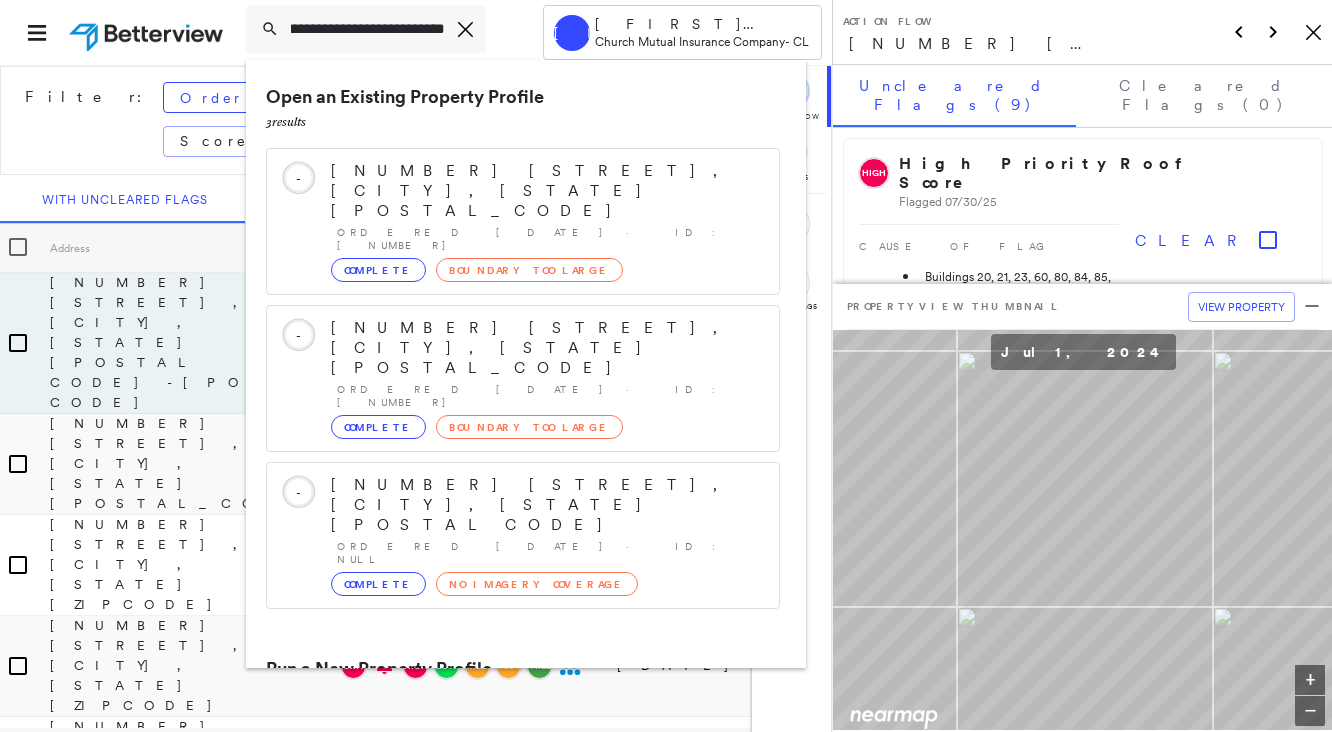 type on "**********" 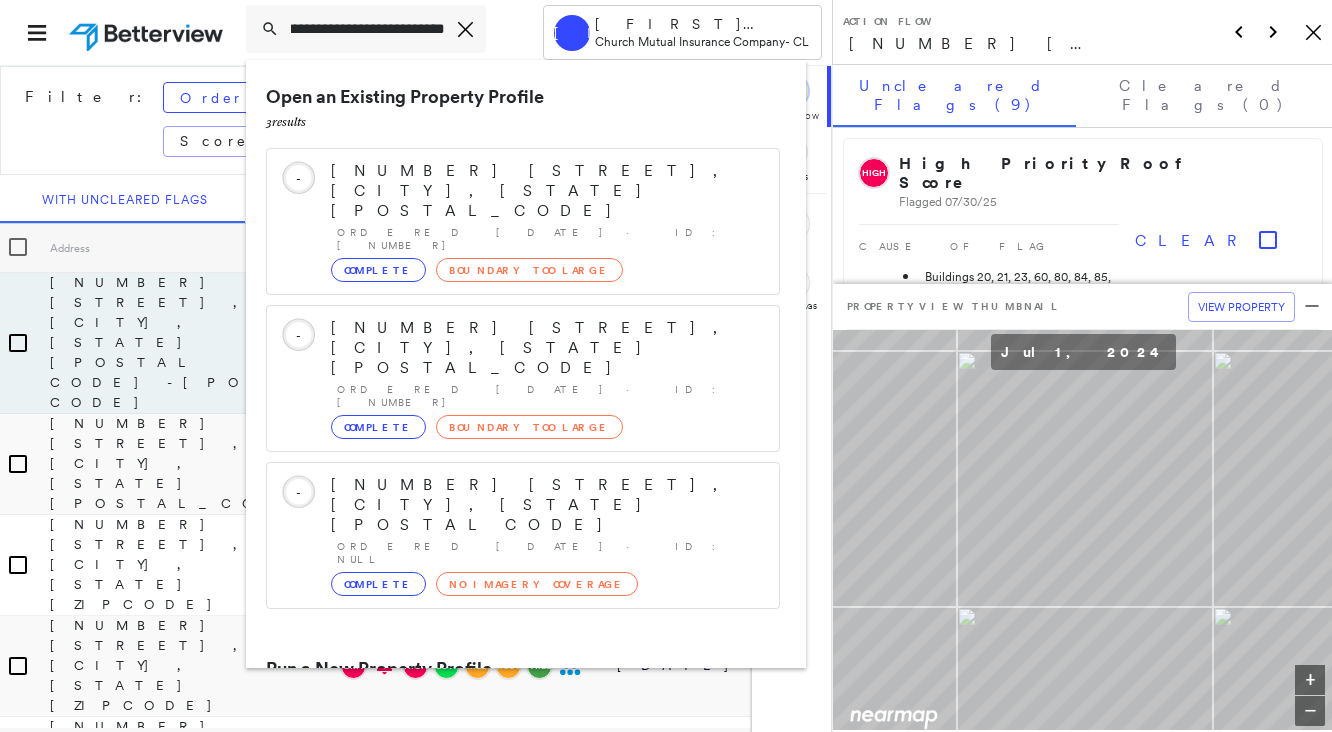 click on "[NUMBER] [STREET], [CITY], [STATE] [POSTAL_CODE]" at bounding box center (501, 745) 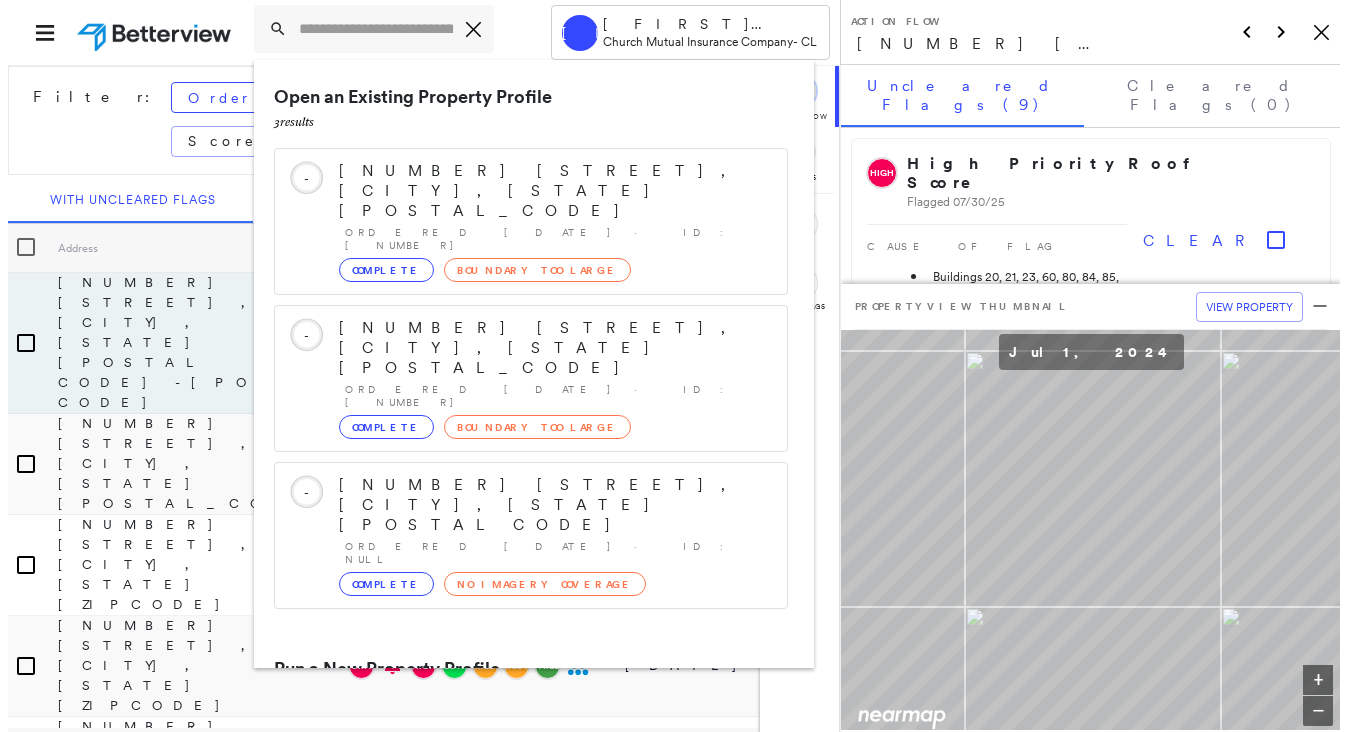 scroll, scrollTop: 0, scrollLeft: 0, axis: both 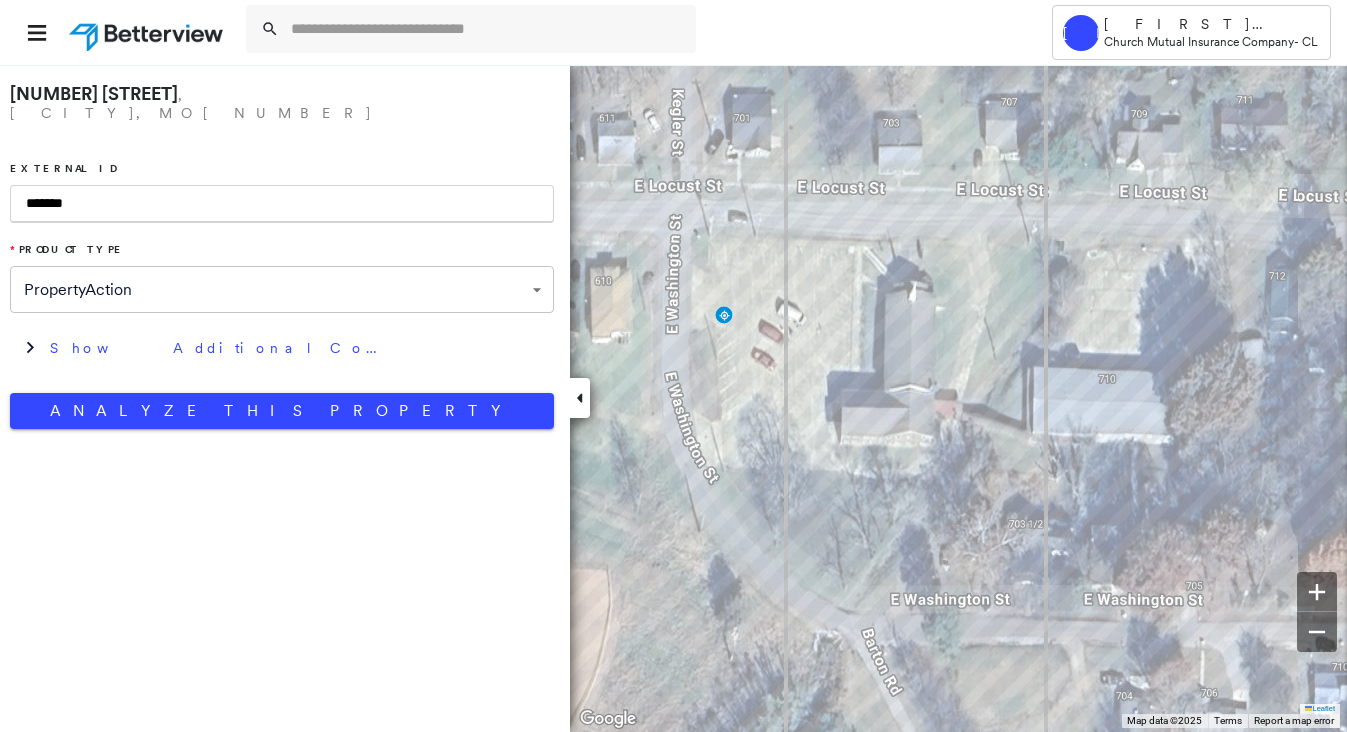 type on "*******" 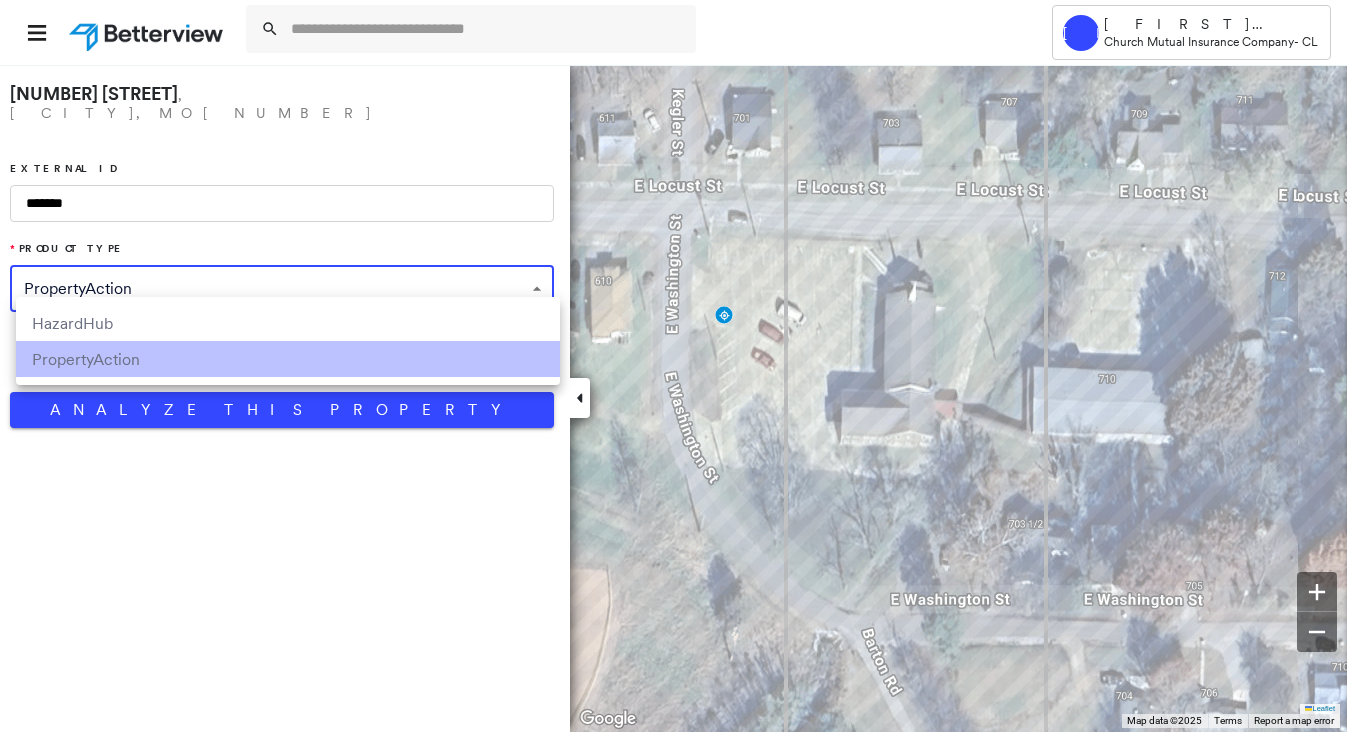 click on "HazardHub" at bounding box center [288, 323] 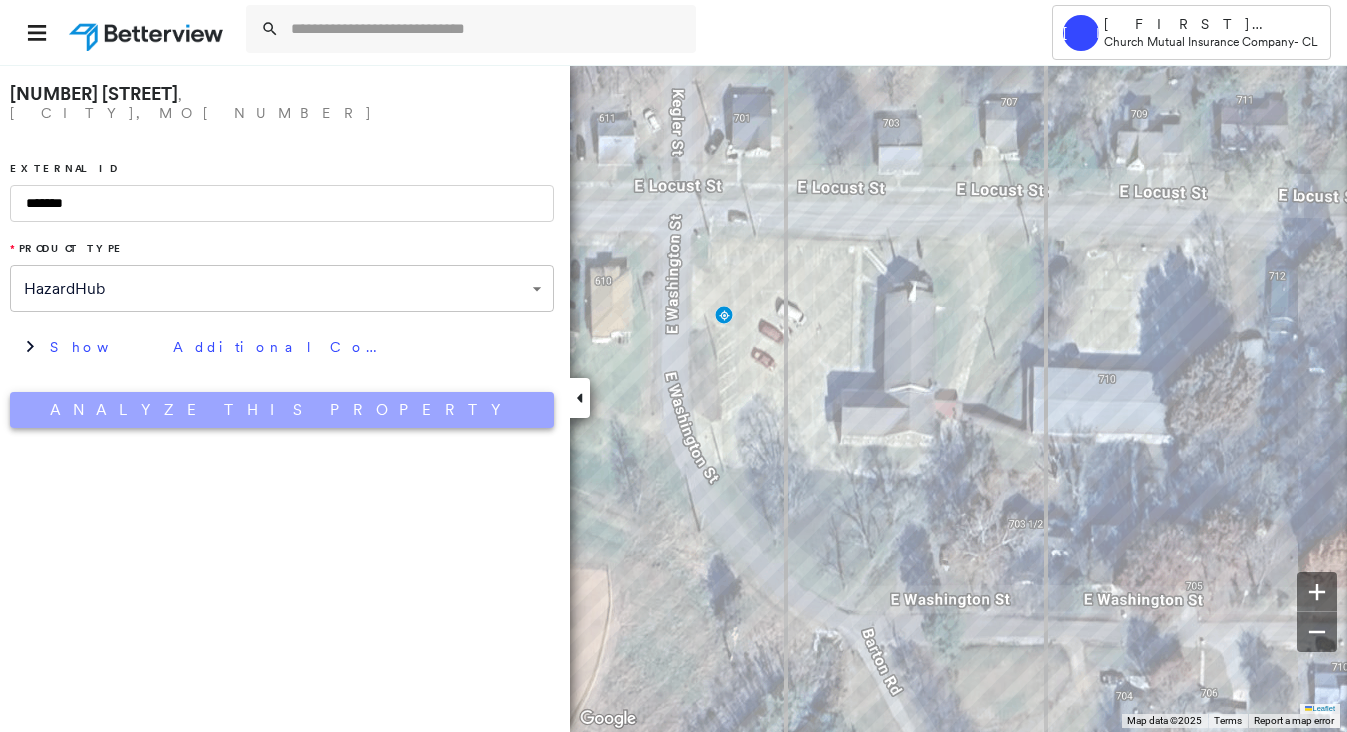 click on "Analyze This Property" at bounding box center (282, 410) 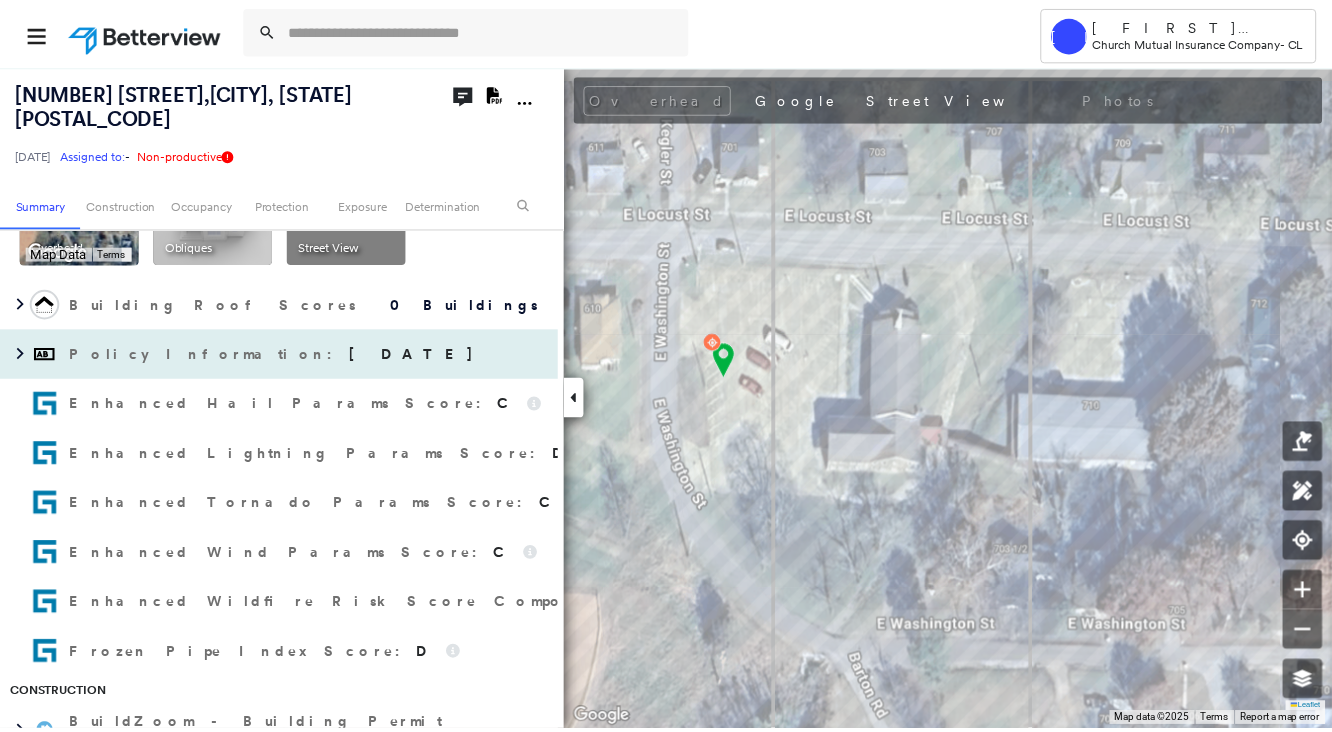 scroll, scrollTop: 200, scrollLeft: 0, axis: vertical 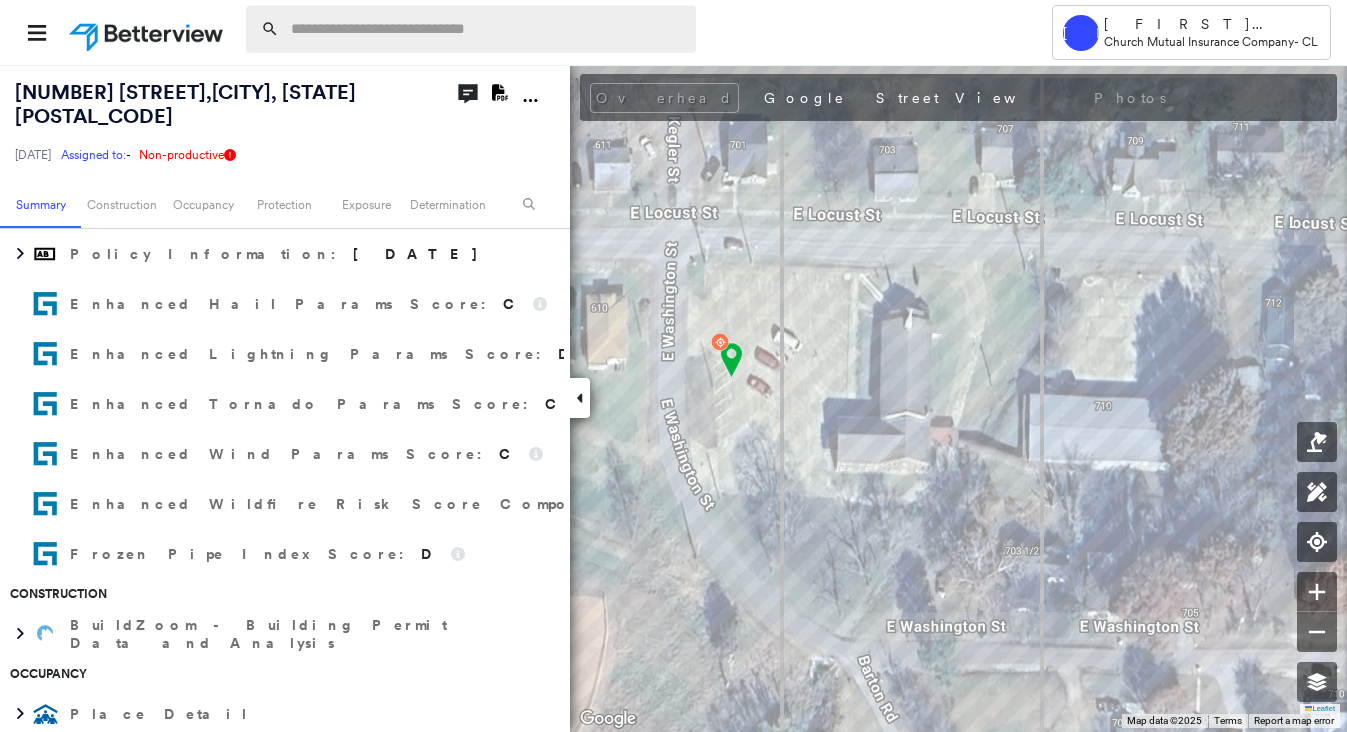 click at bounding box center (487, 29) 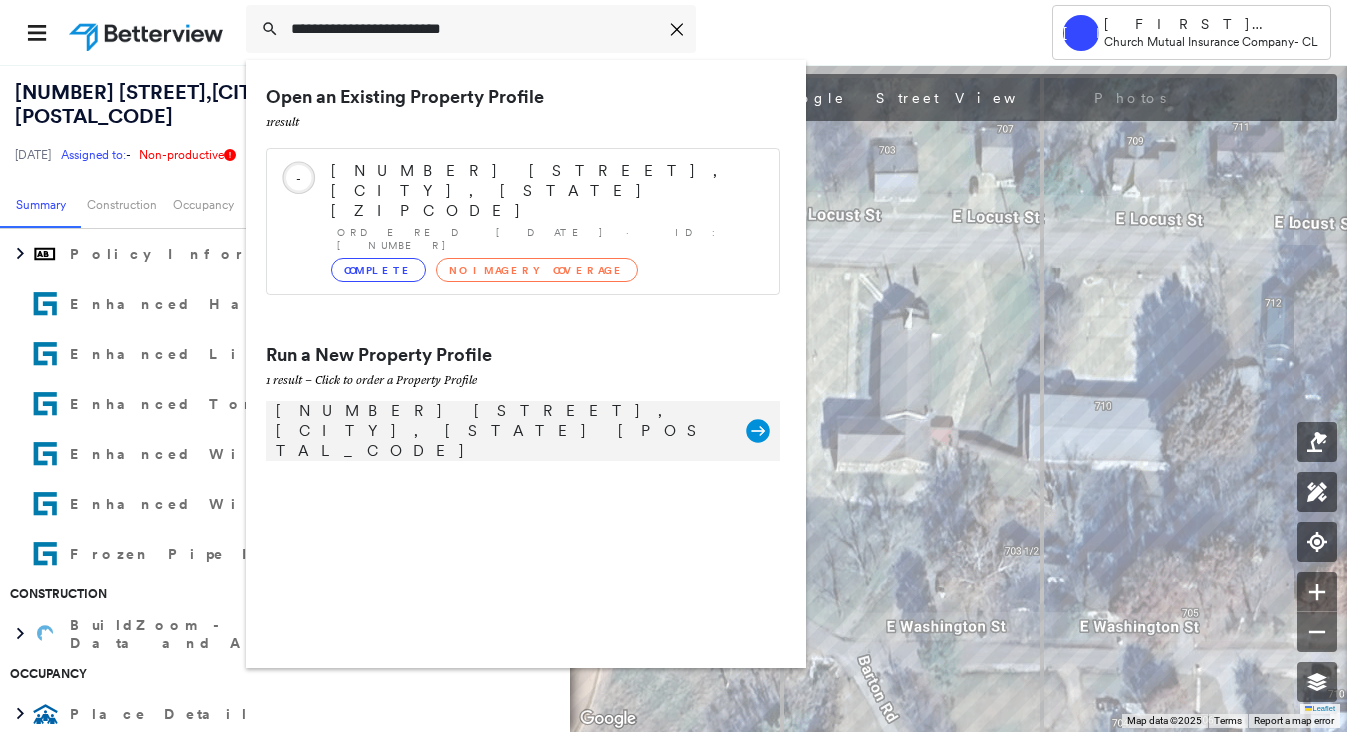type on "**********" 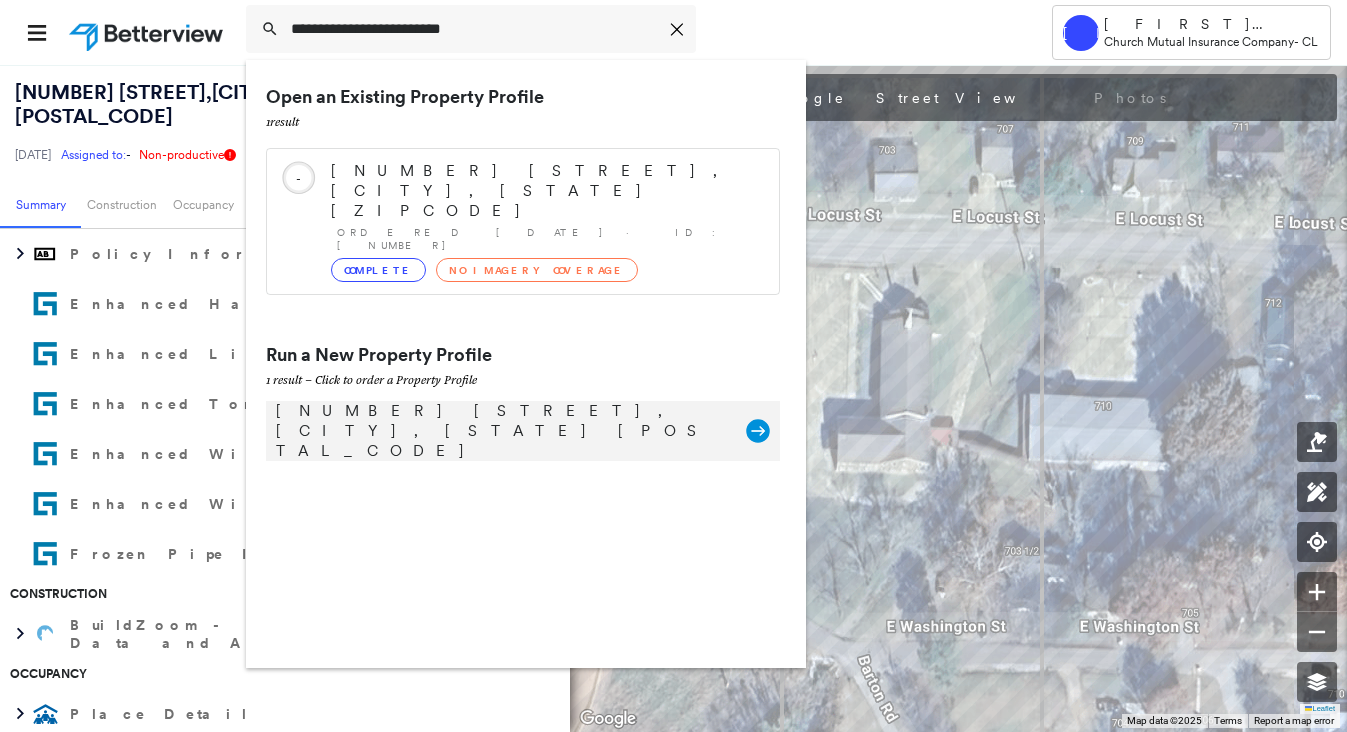 click on "[NUMBER] [STREET], [CITY], [STATE] [POSTAL_CODE]" at bounding box center (501, 431) 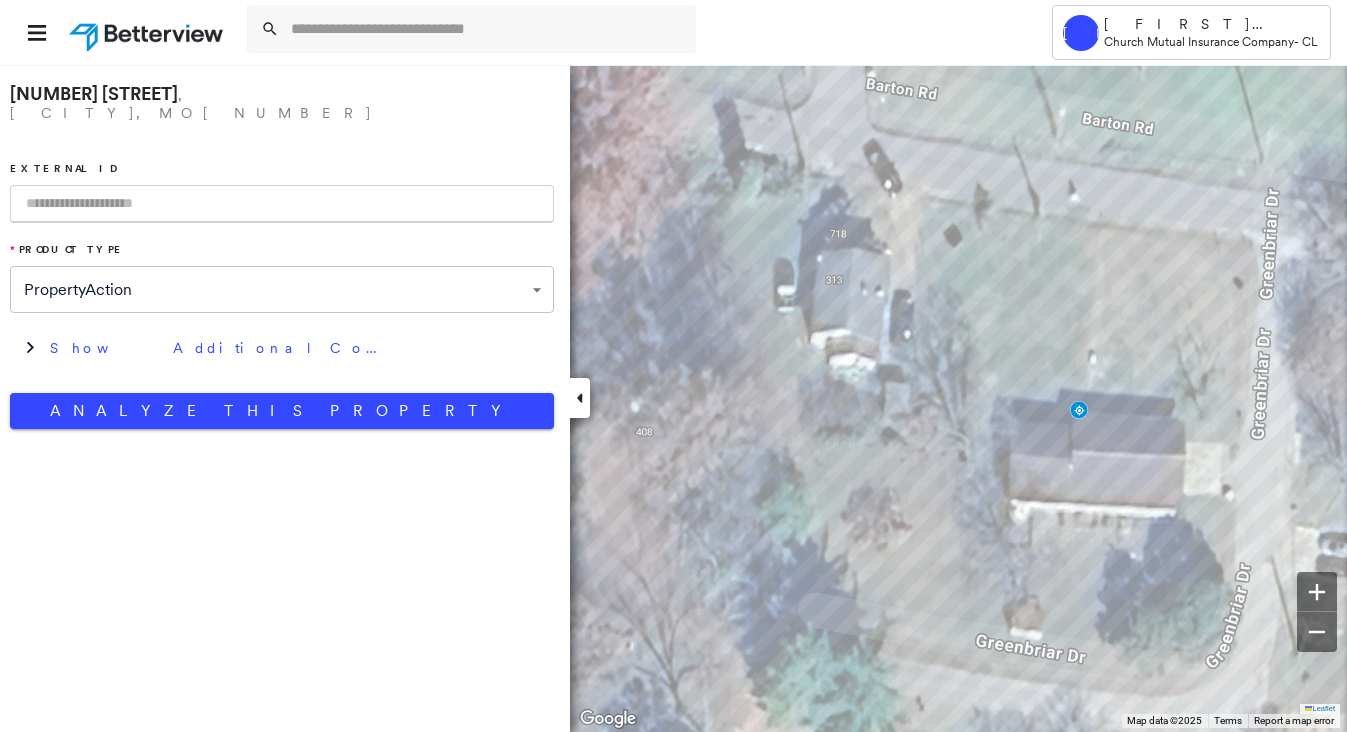 click at bounding box center [282, 204] 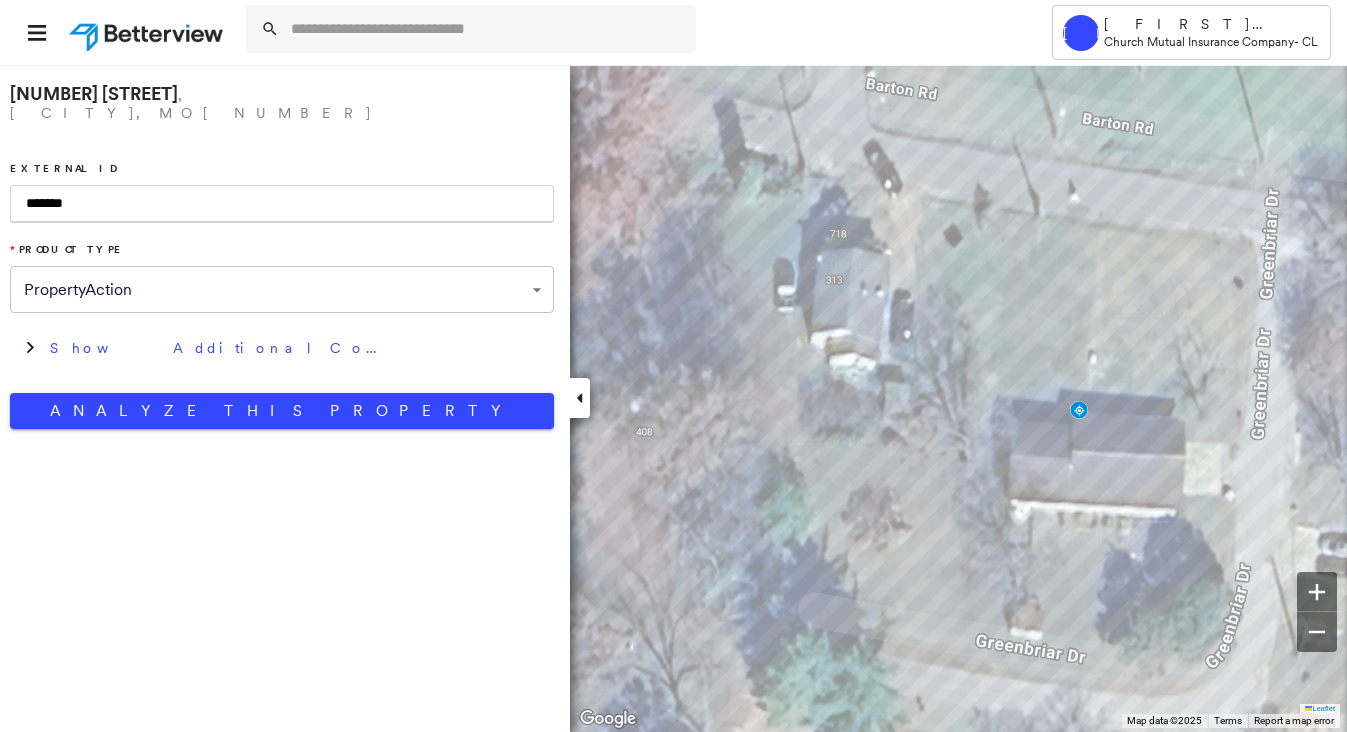 type on "*******" 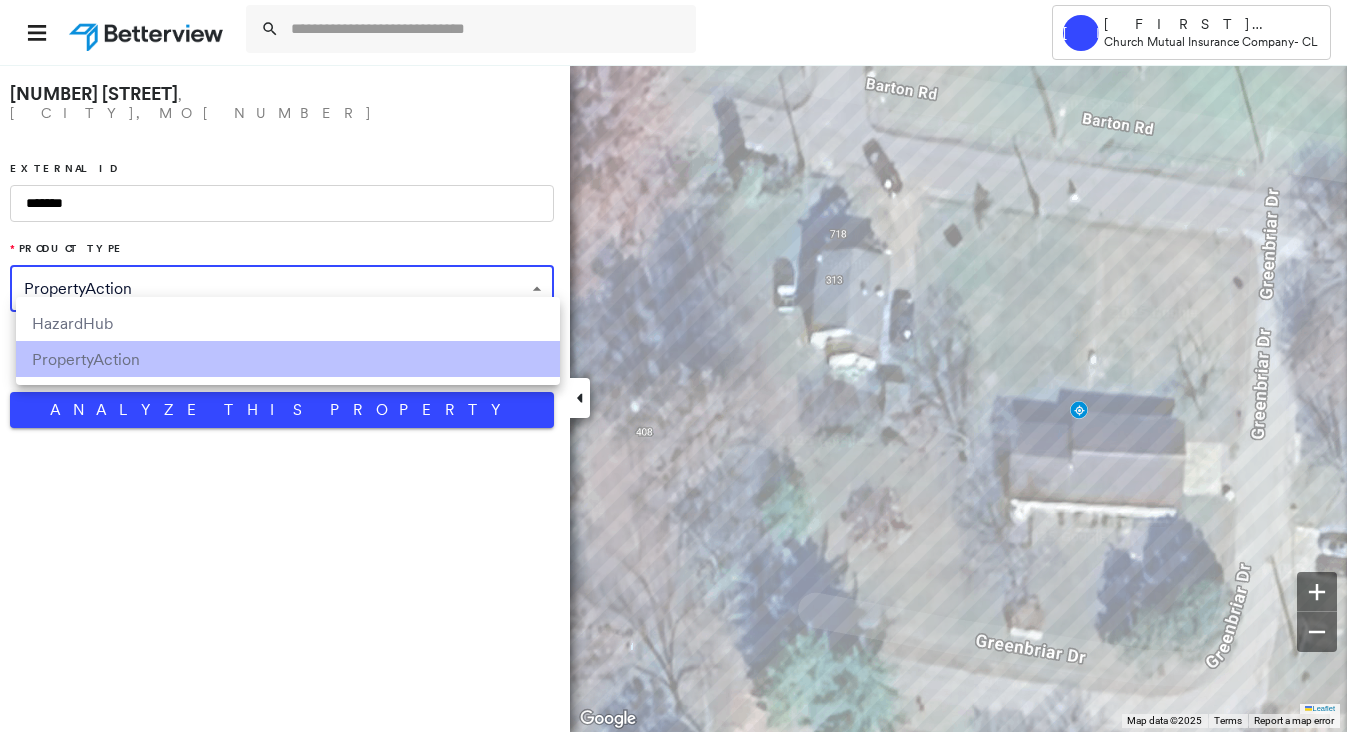 click on "**********" at bounding box center (673, 366) 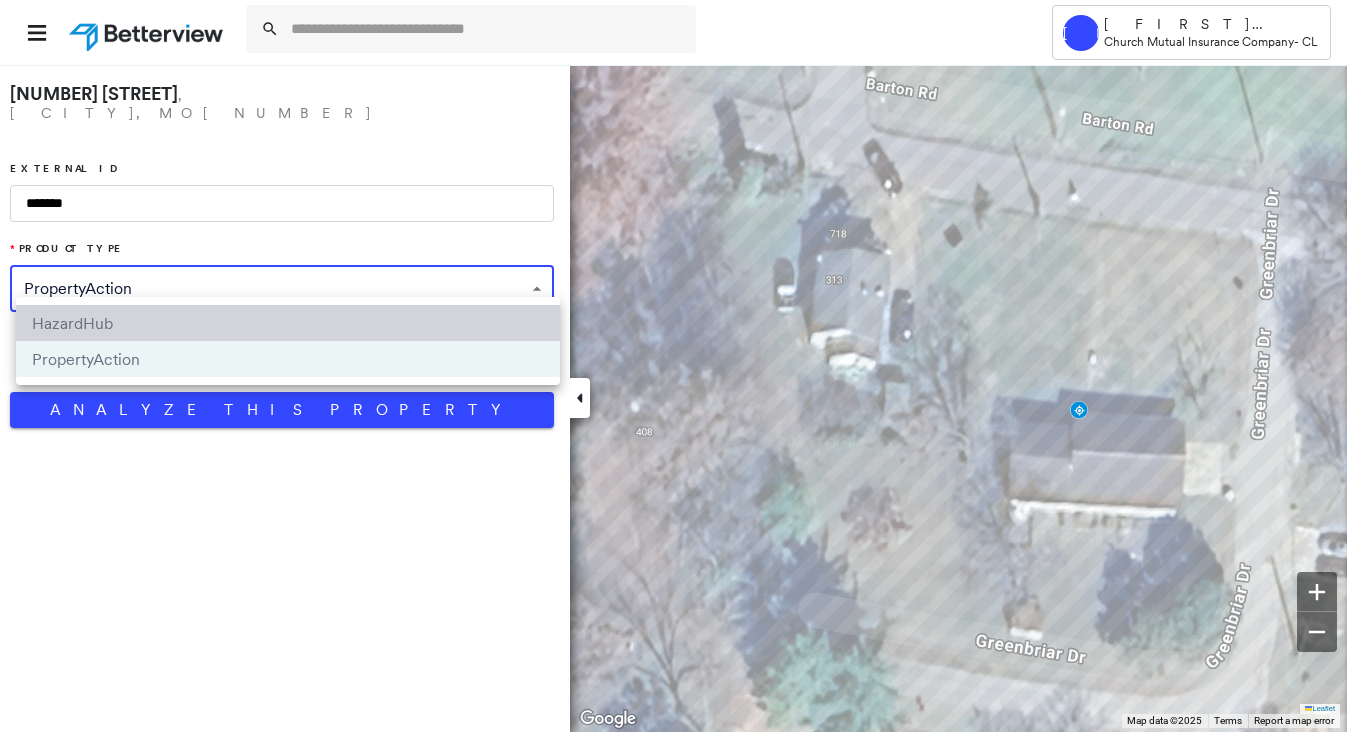 click on "HazardHub" at bounding box center (288, 323) 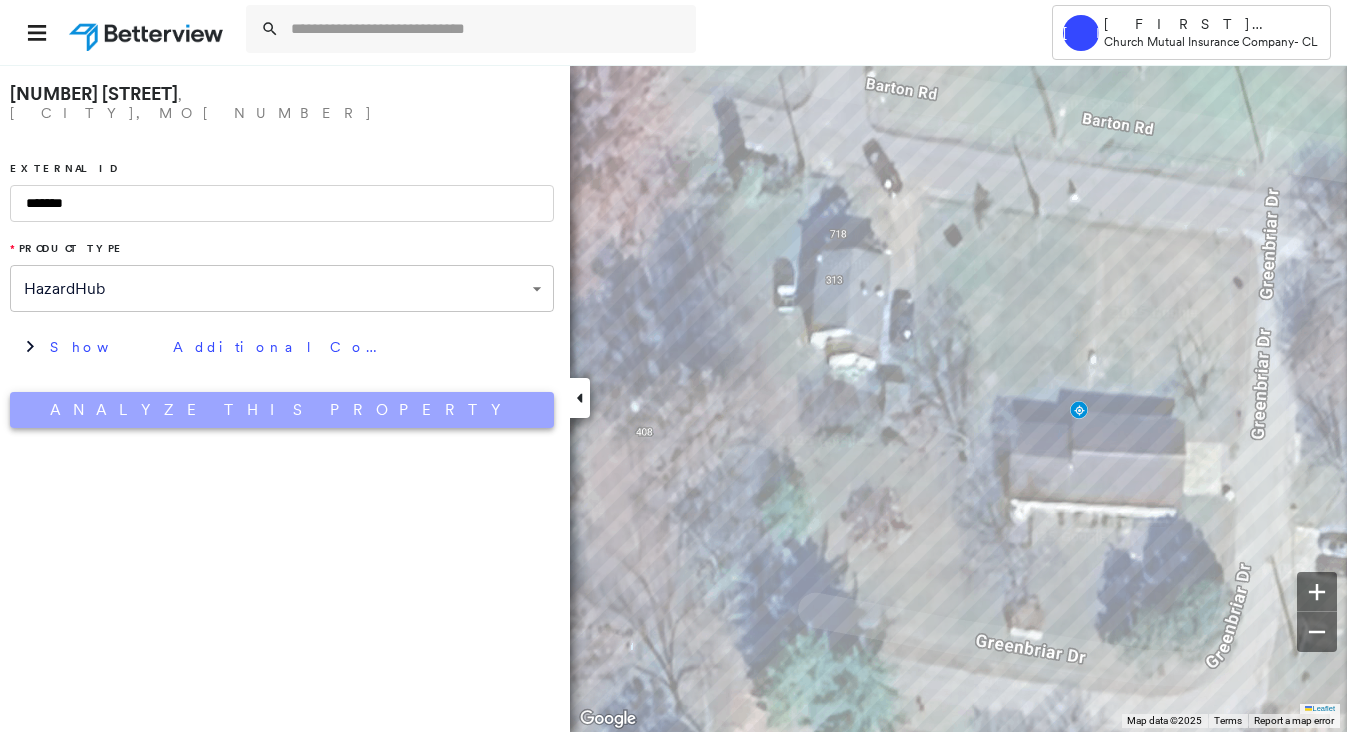 click on "Analyze This Property" at bounding box center [282, 410] 